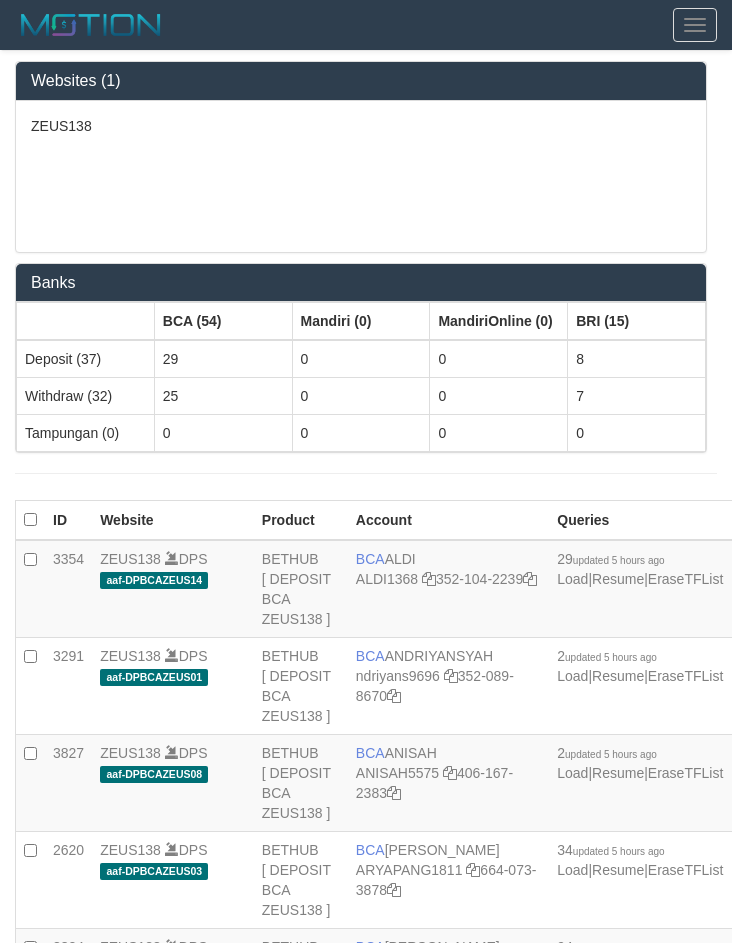 scroll, scrollTop: 4698, scrollLeft: 209, axis: both 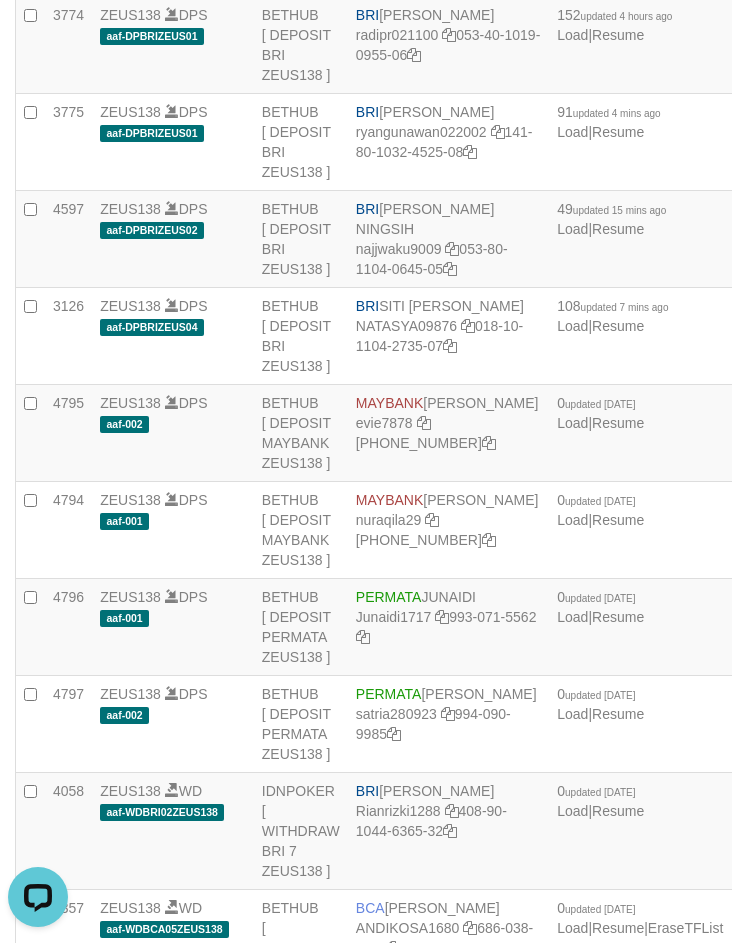 click on "Rp 10.007,00" at bounding box center (804, -343) 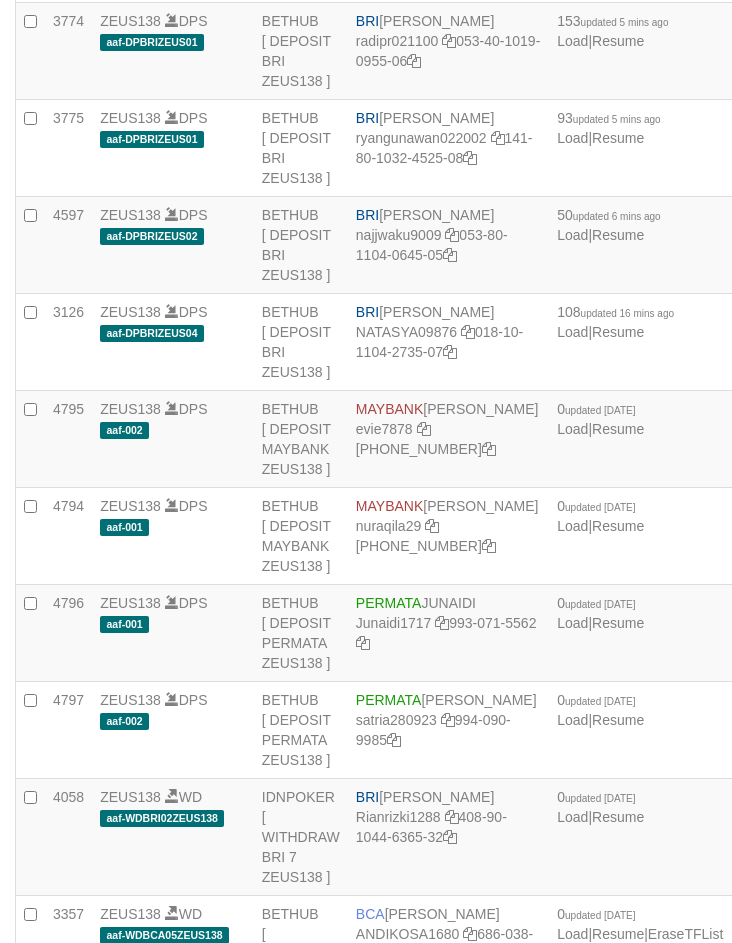 scroll, scrollTop: 4230, scrollLeft: 0, axis: vertical 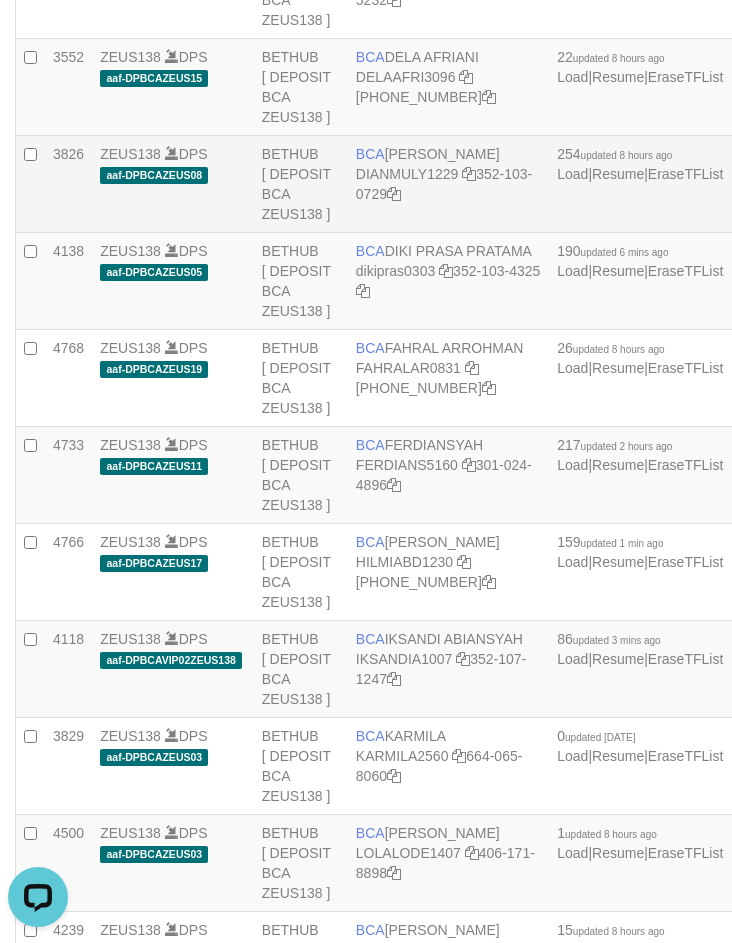 click on "Rp 63.843.867,00" at bounding box center (804, 184) 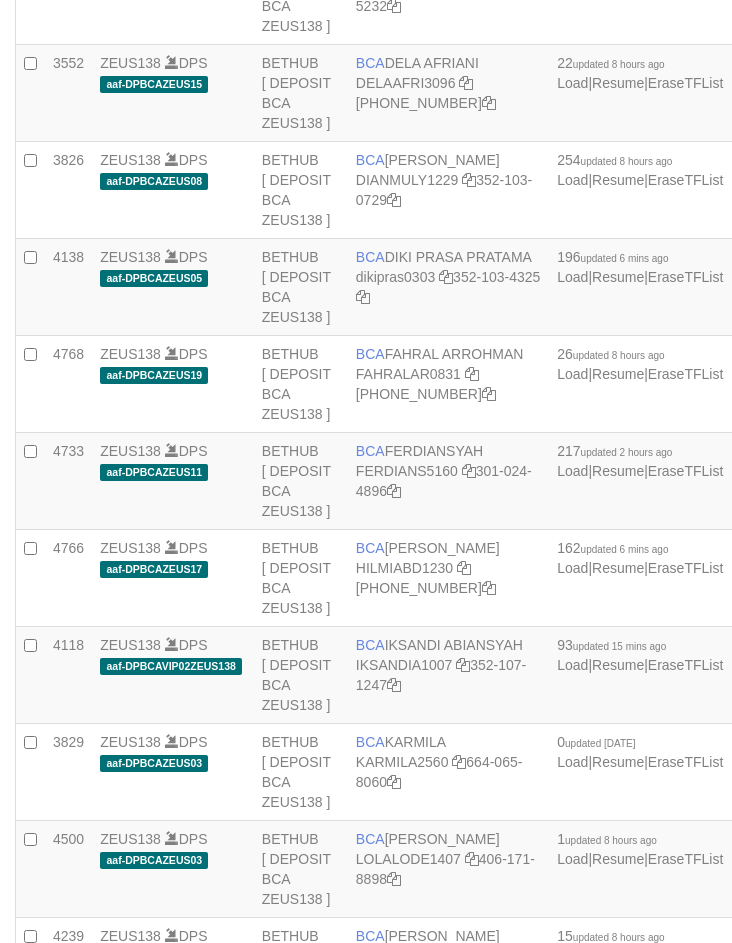 scroll, scrollTop: 1084, scrollLeft: 0, axis: vertical 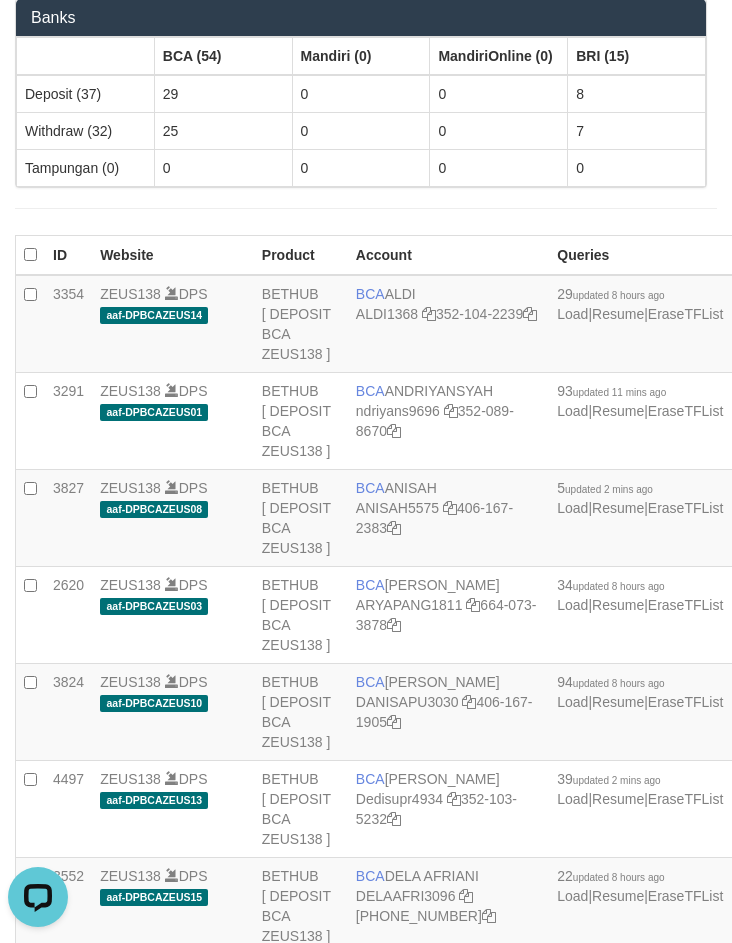 click on "CR" at bounding box center [804, 256] 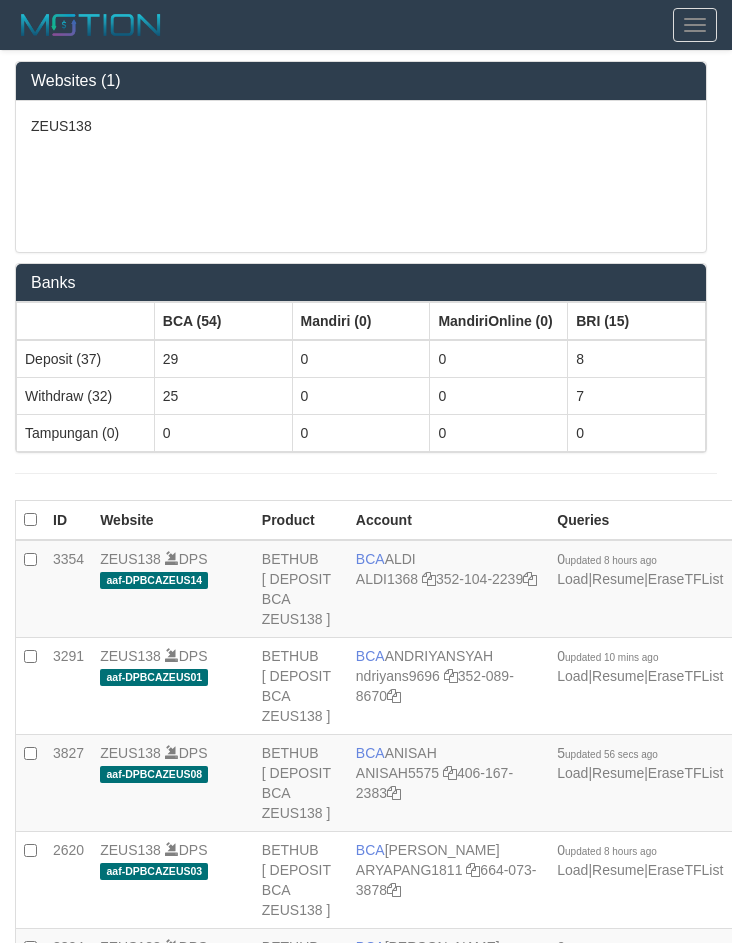 scroll, scrollTop: 265, scrollLeft: 0, axis: vertical 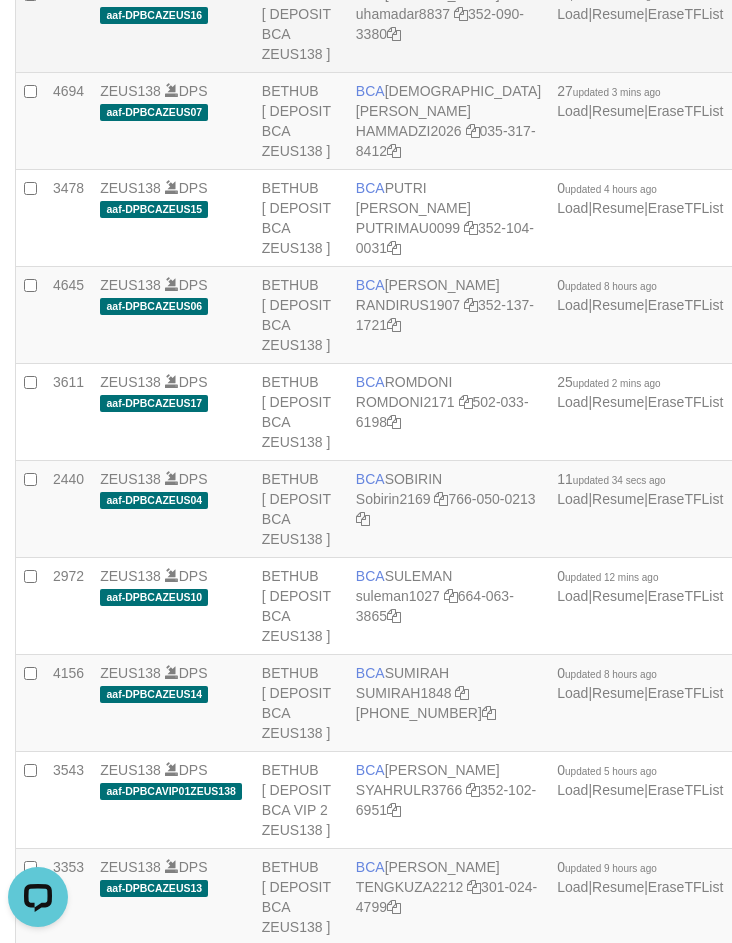 click on "BCA
MUHAMAD ARYA MAFIUDIN
uhamadar8837
352-090-3380" at bounding box center (448, 24) 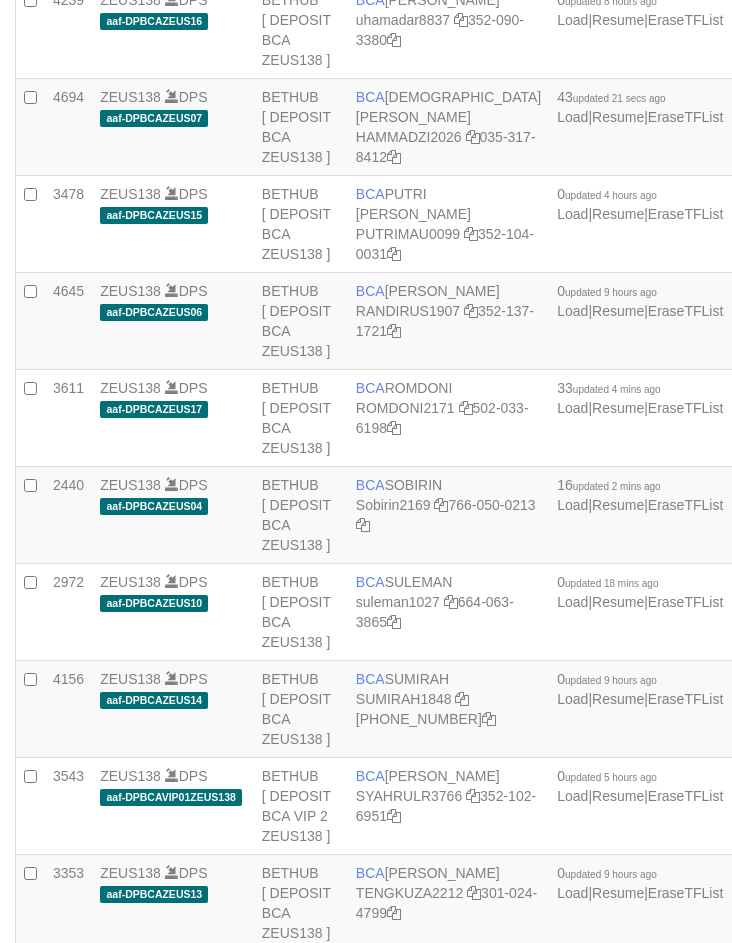 scroll, scrollTop: 2020, scrollLeft: 0, axis: vertical 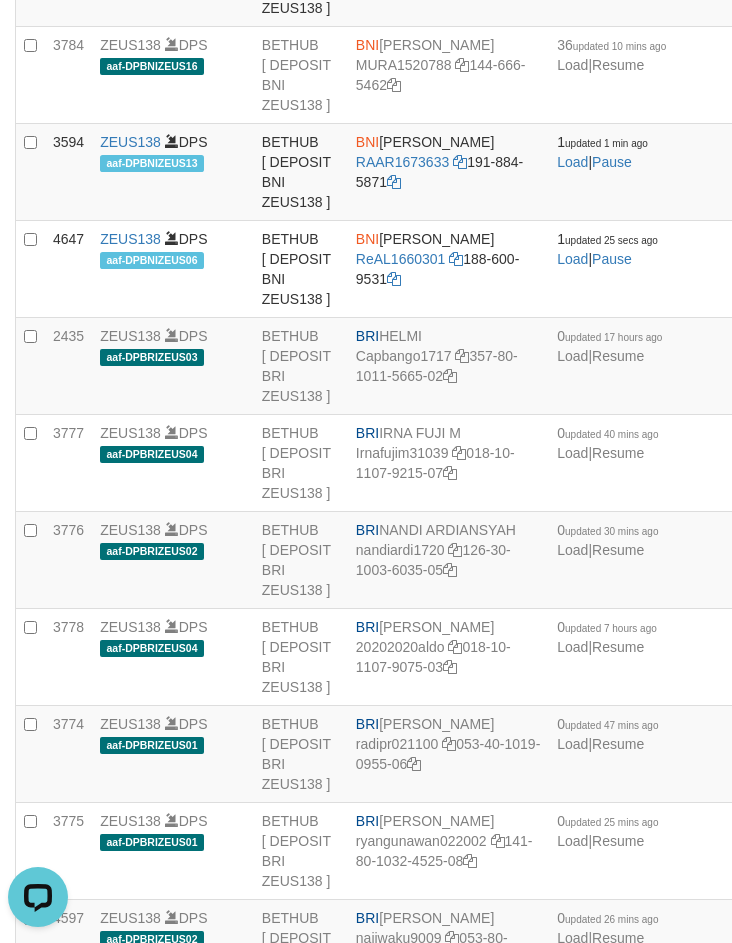 click on "BCA
YULIANTI
LIANTI2234
352-137-1640" at bounding box center [448, -216] 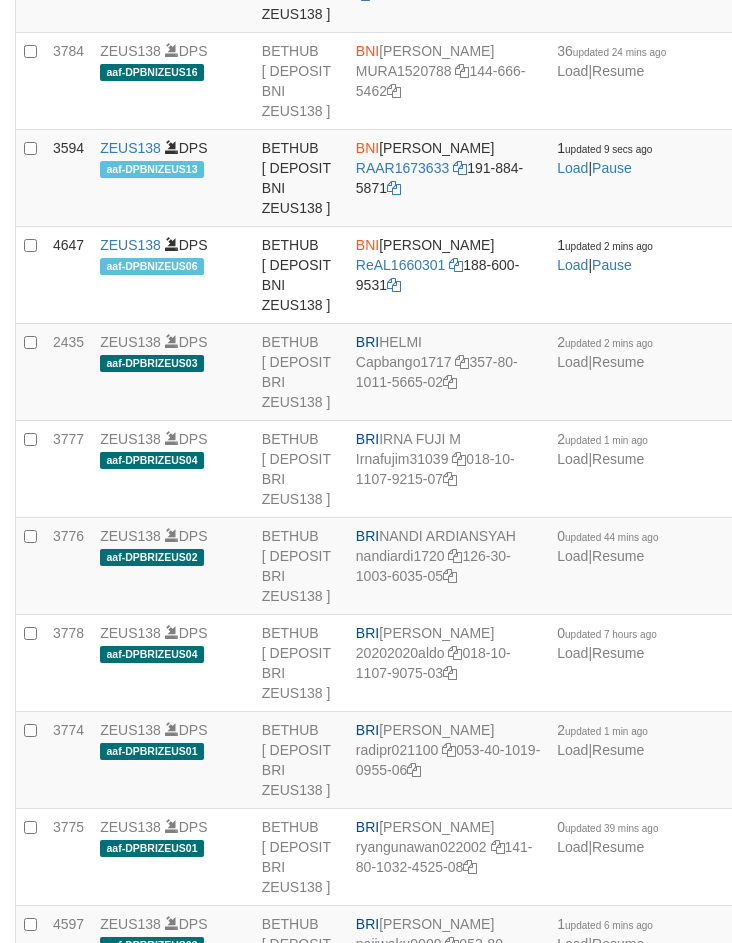scroll, scrollTop: 3521, scrollLeft: 0, axis: vertical 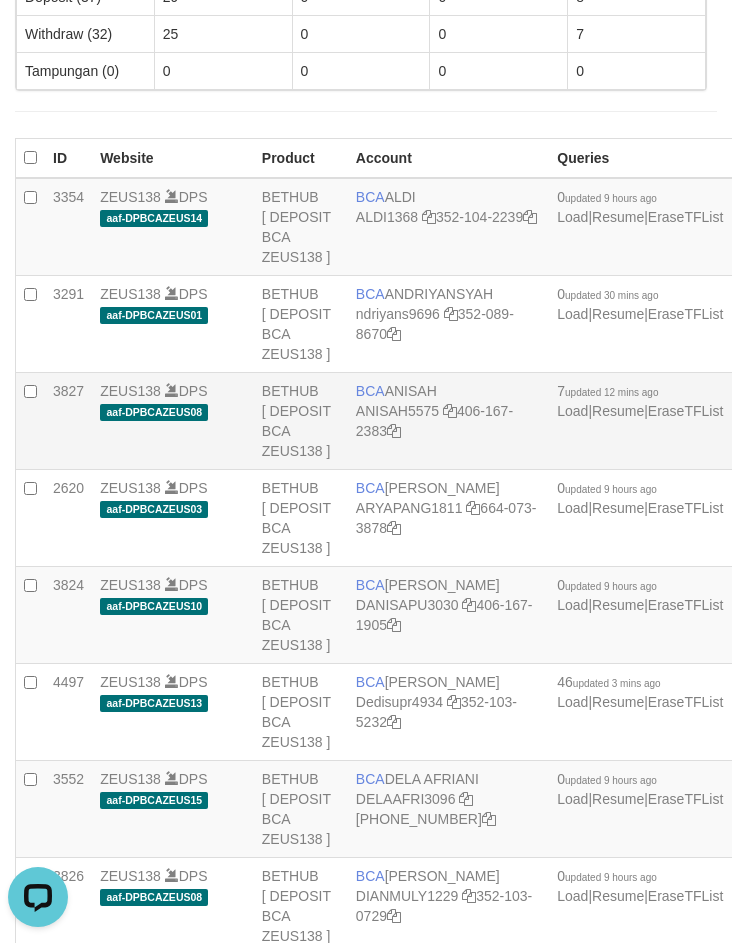 click on "BCA
ANISAH
ANISAH5575
406-167-2383" at bounding box center [448, 421] 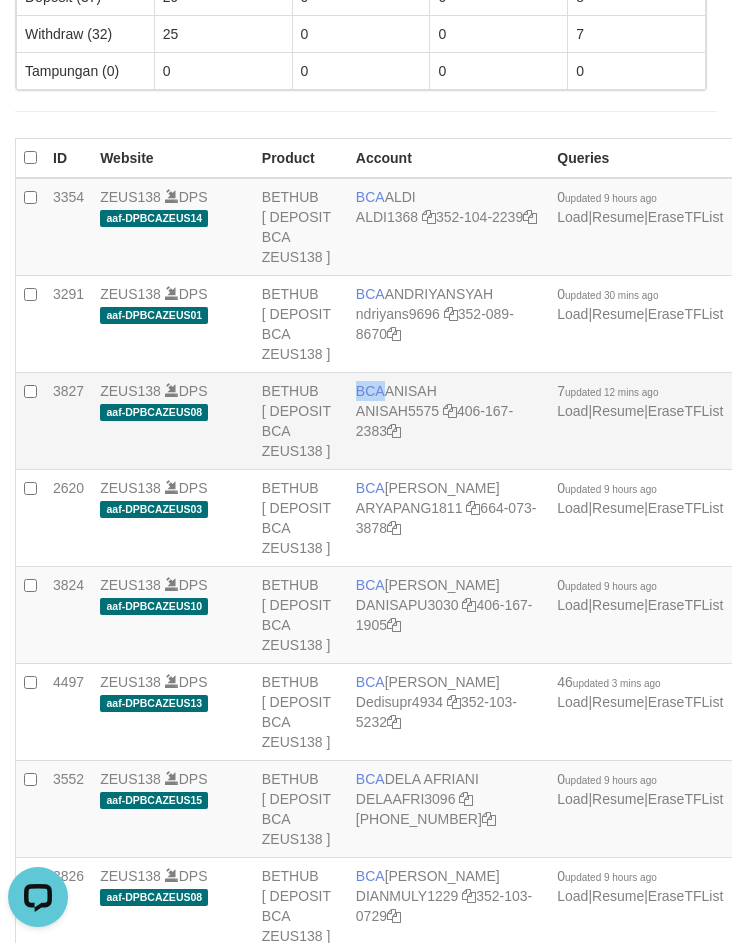 click on "BCA
ANISAH
ANISAH5575
406-167-2383" at bounding box center (448, 421) 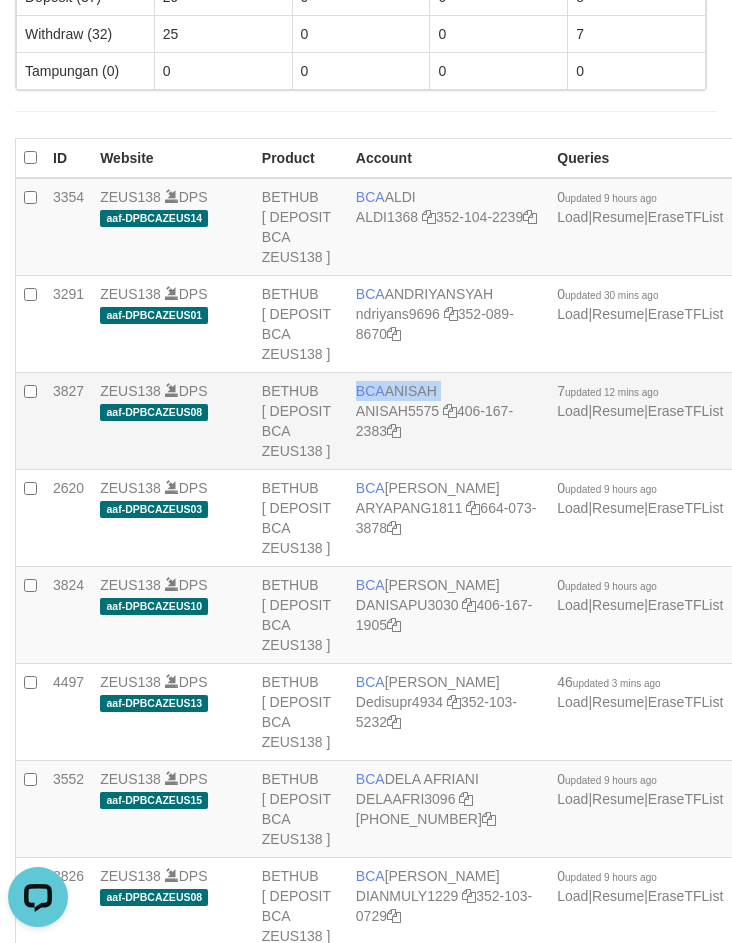 click on "BCA
ANISAH
ANISAH5575
406-167-2383" at bounding box center [448, 421] 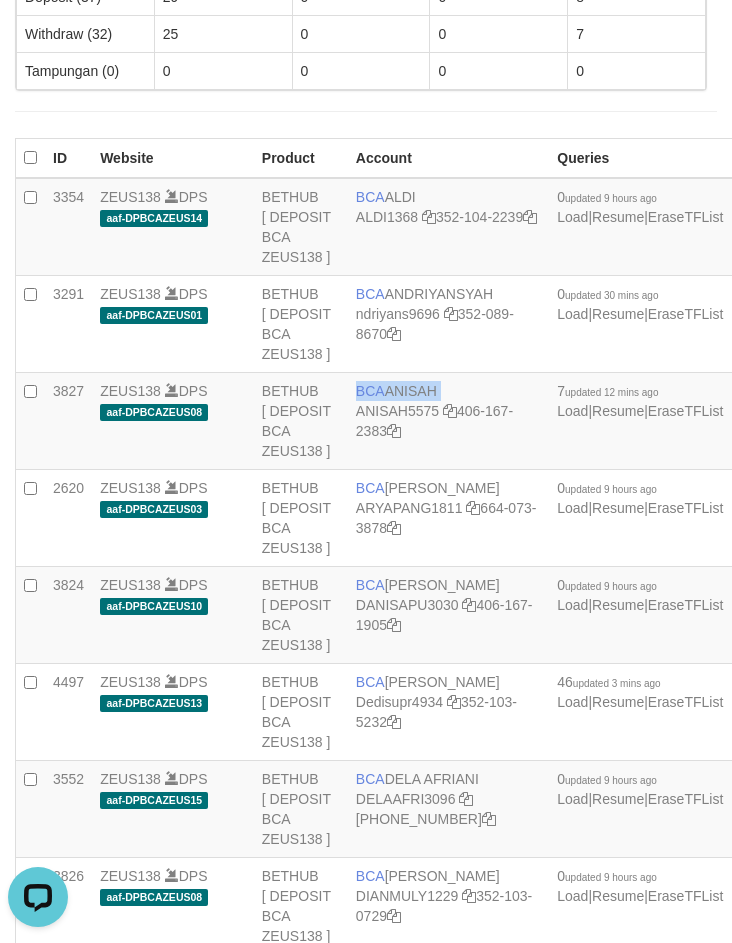 copy on "BCA
ANISAH" 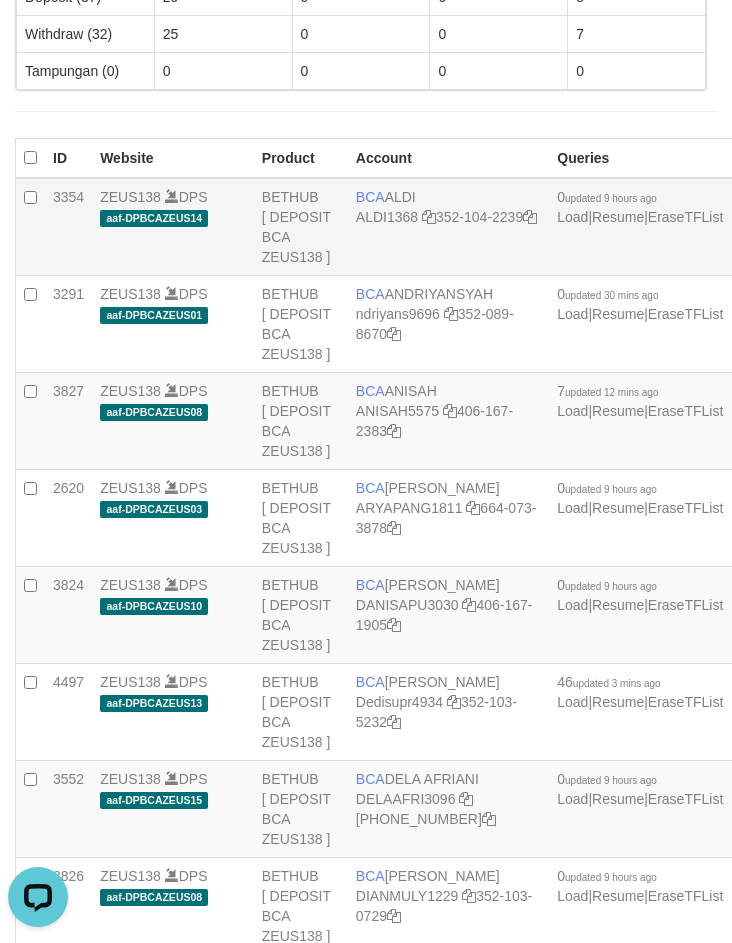click on "BCA
ALDI
ALDI1368
352-104-2239" at bounding box center [448, 227] 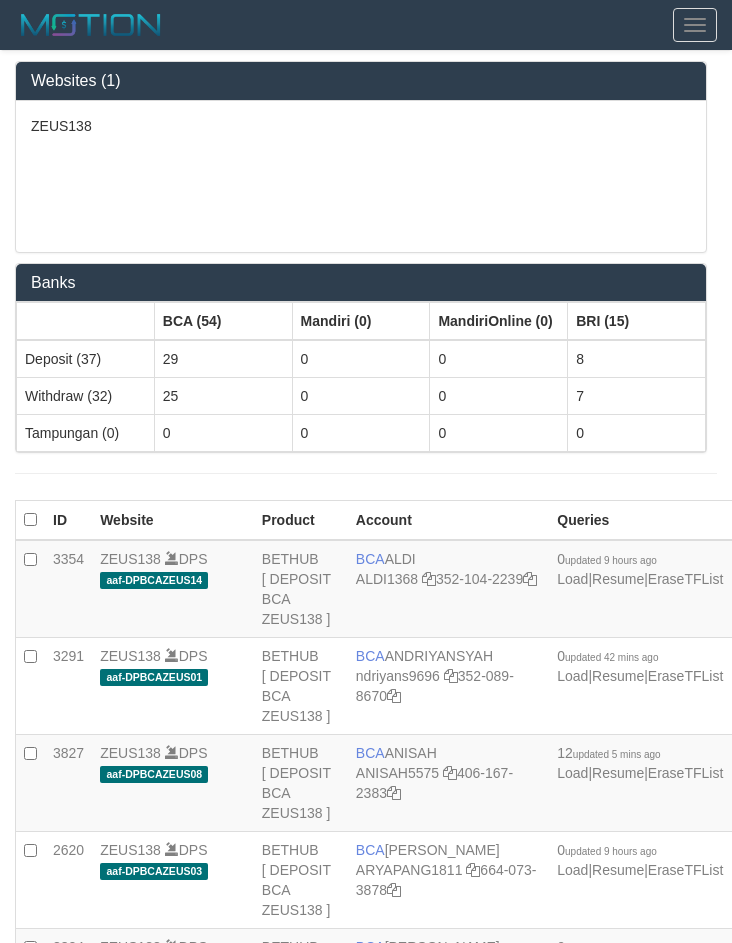 scroll, scrollTop: 351, scrollLeft: 0, axis: vertical 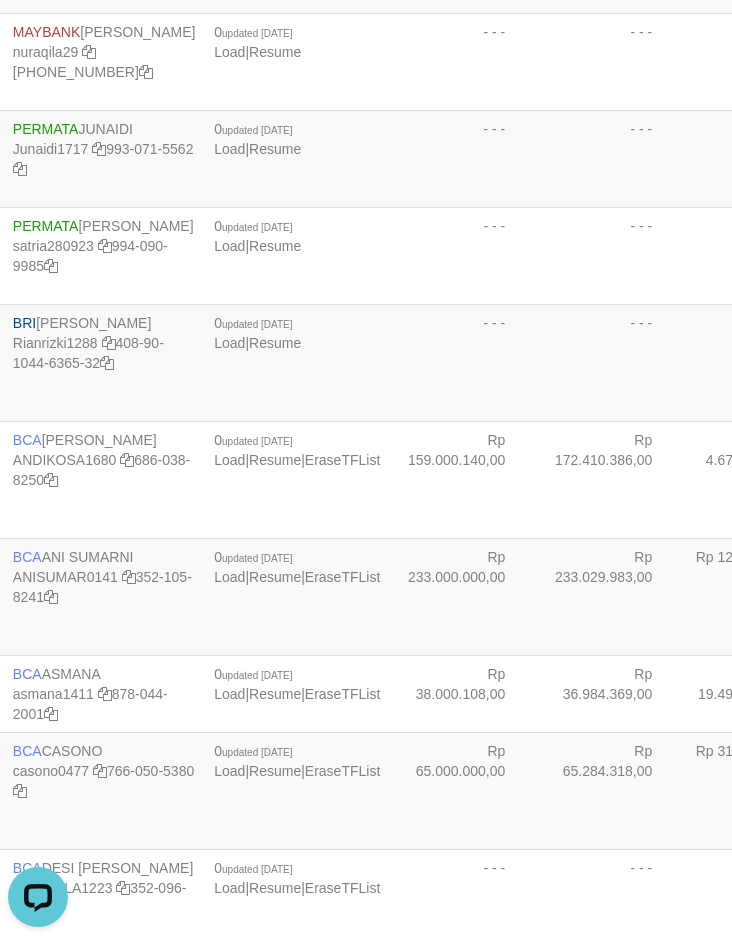 click on "- - -" at bounding box center [608, -229] 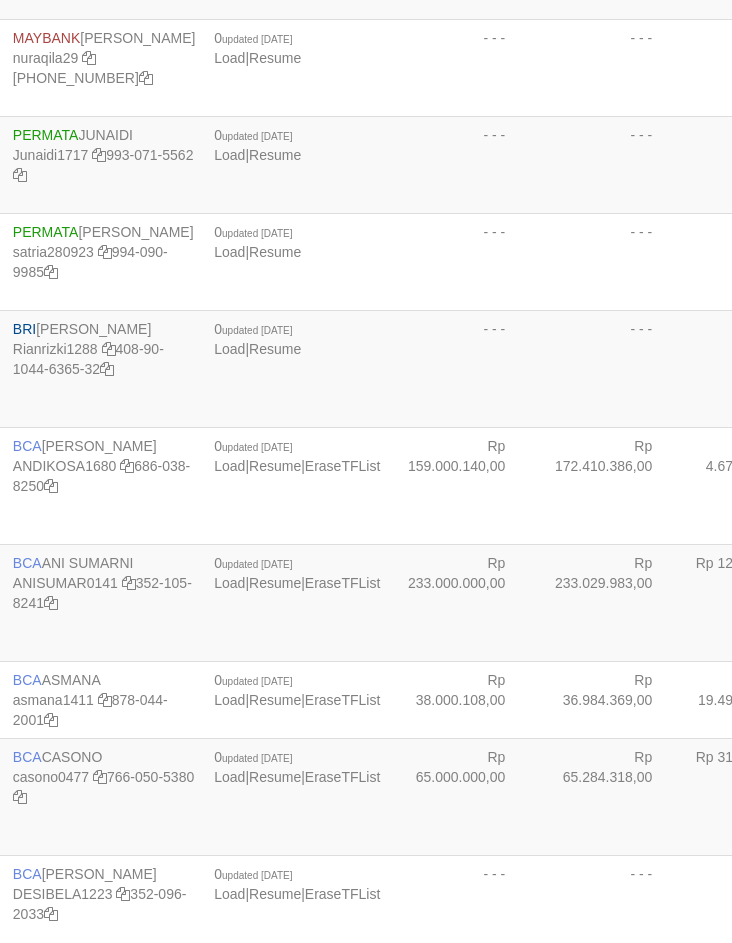 scroll, scrollTop: 4698, scrollLeft: 343, axis: both 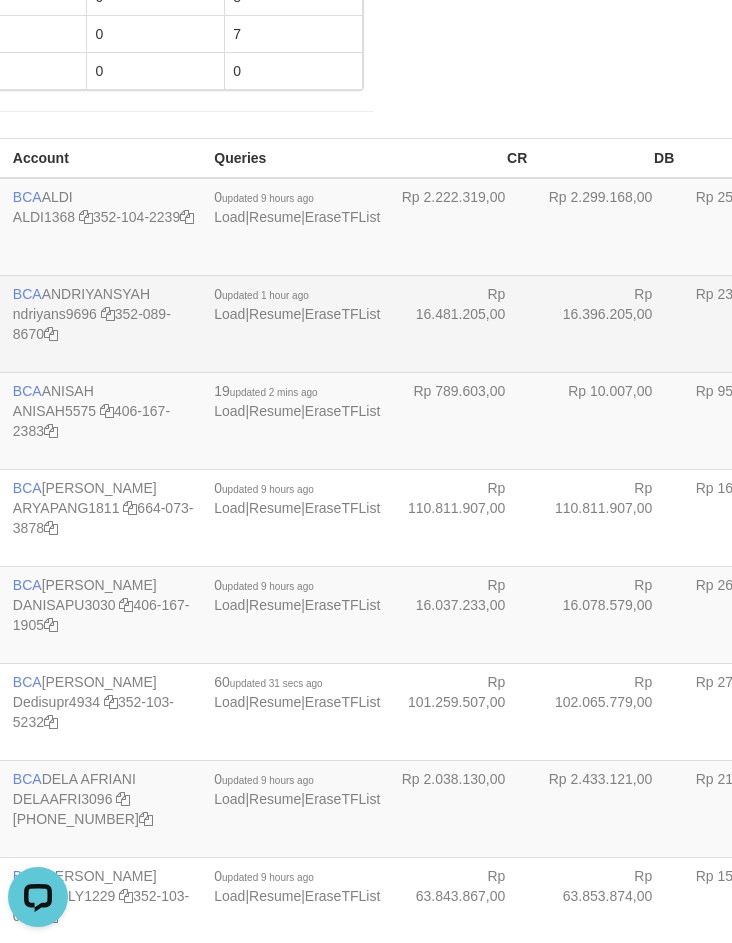 click on "Rp 16.396.205,00" at bounding box center [608, 324] 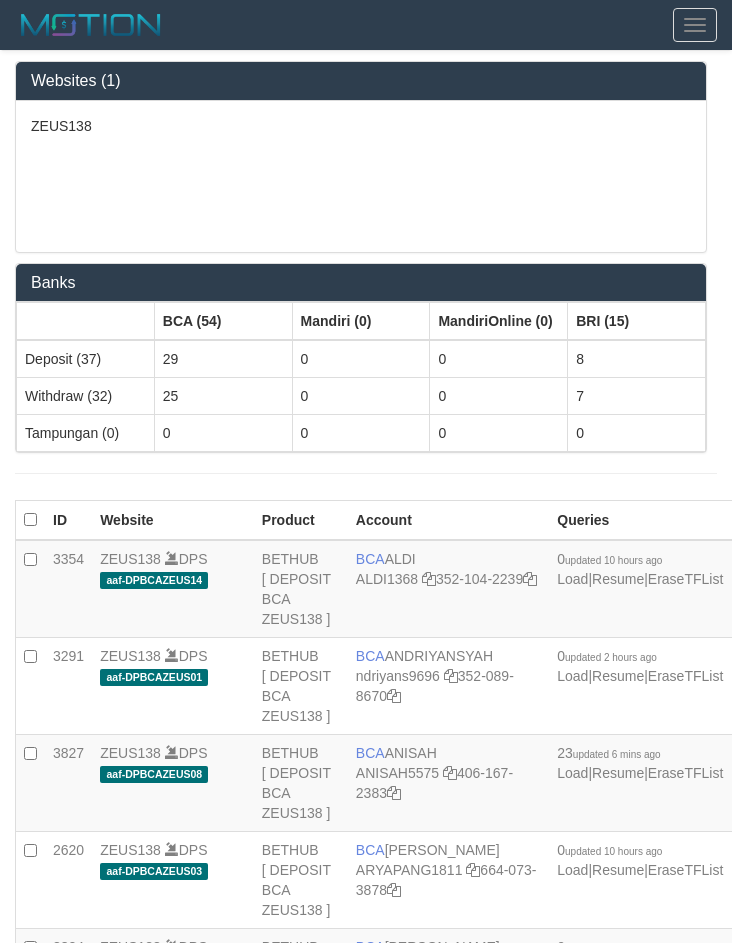 scroll, scrollTop: 362, scrollLeft: 343, axis: both 